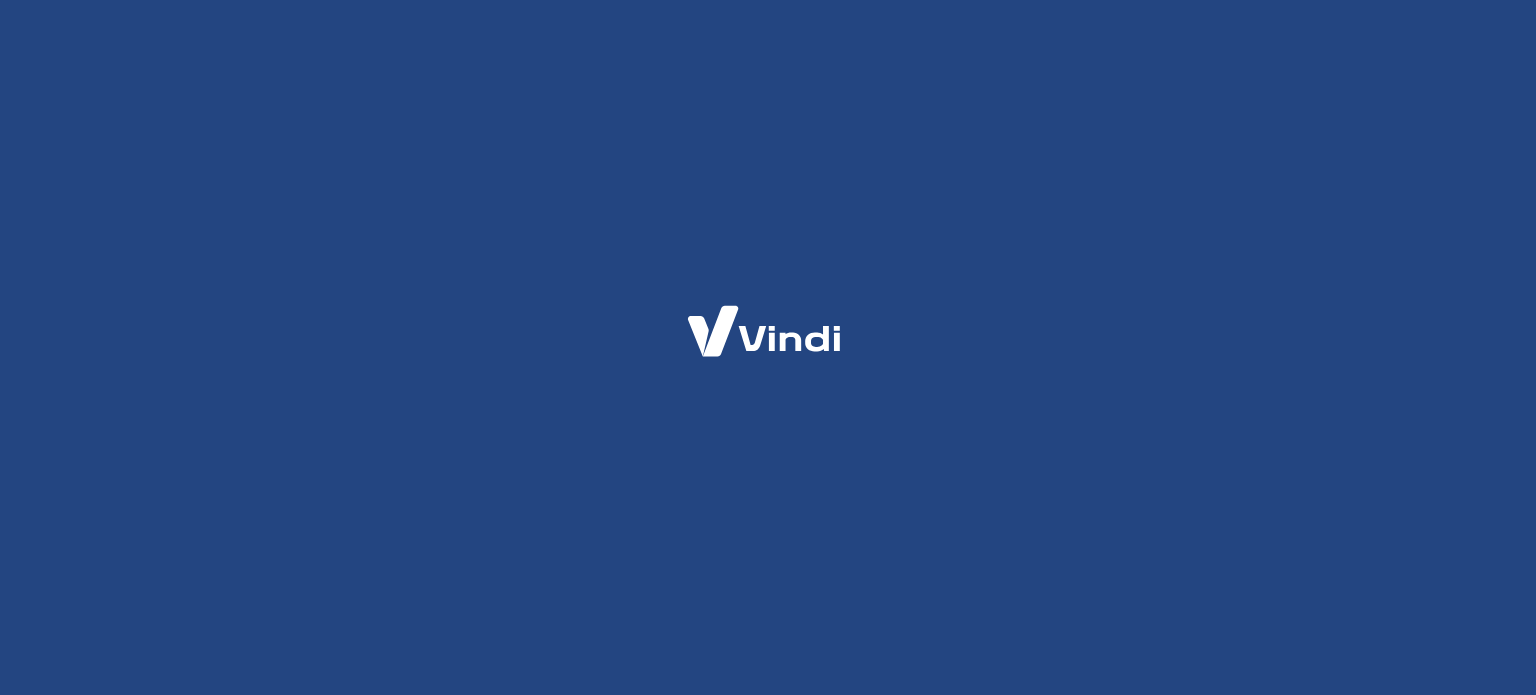 scroll, scrollTop: 0, scrollLeft: 0, axis: both 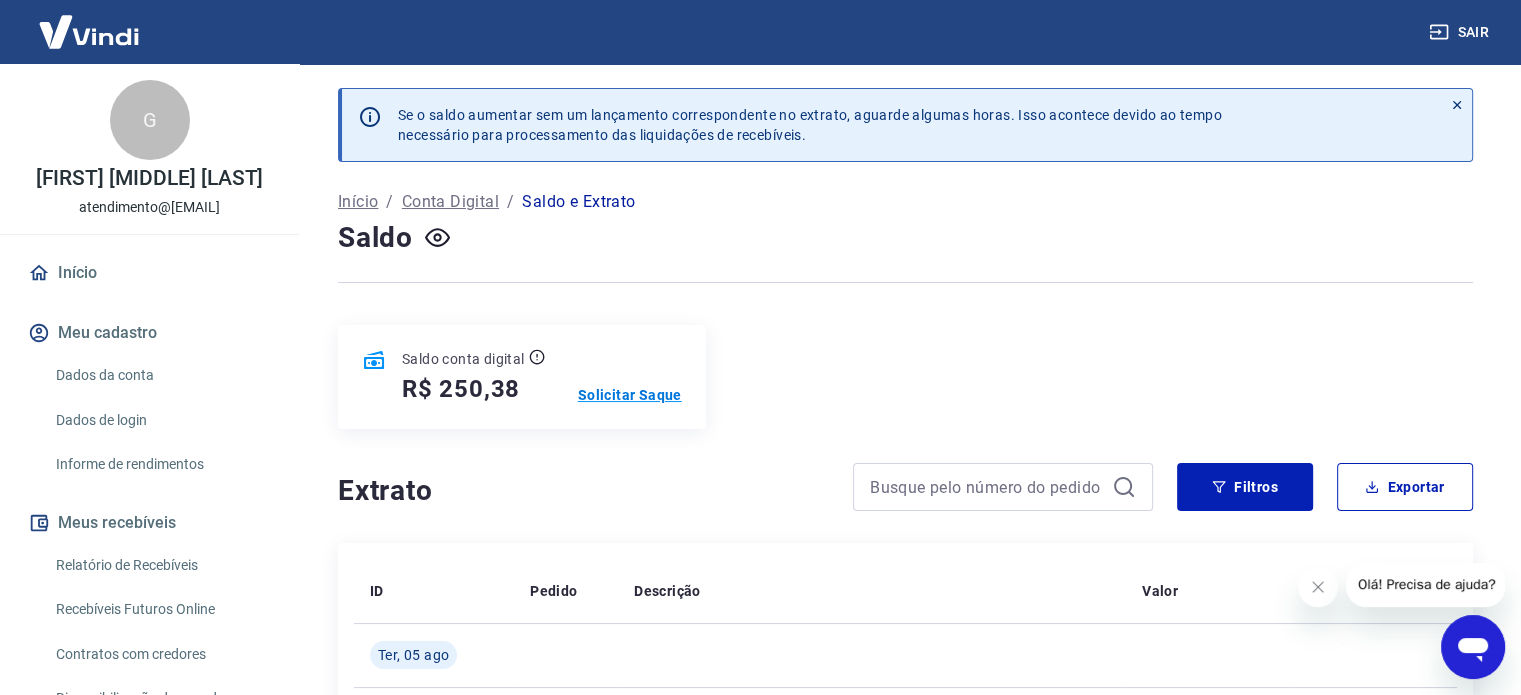 click on "Solicitar Saque" at bounding box center [630, 395] 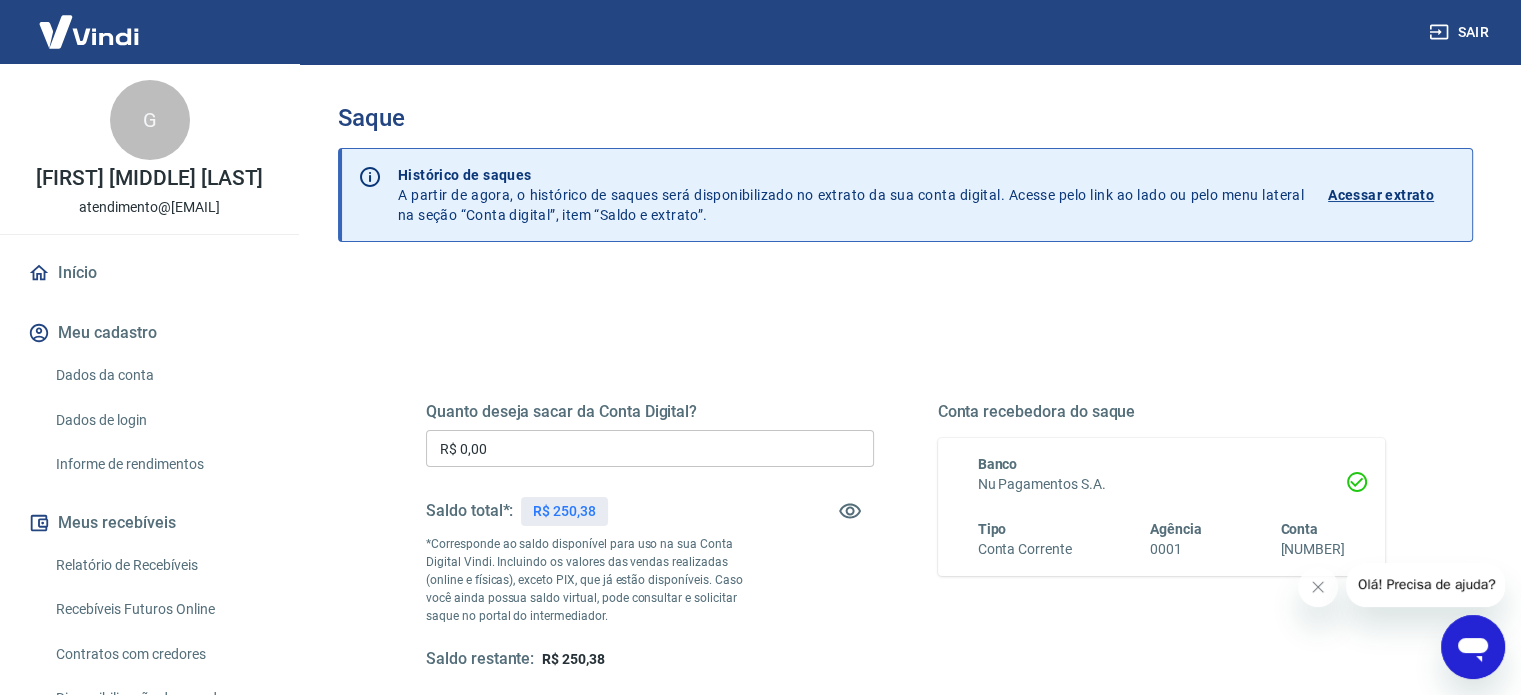 click on "R$ 0,00" at bounding box center [650, 448] 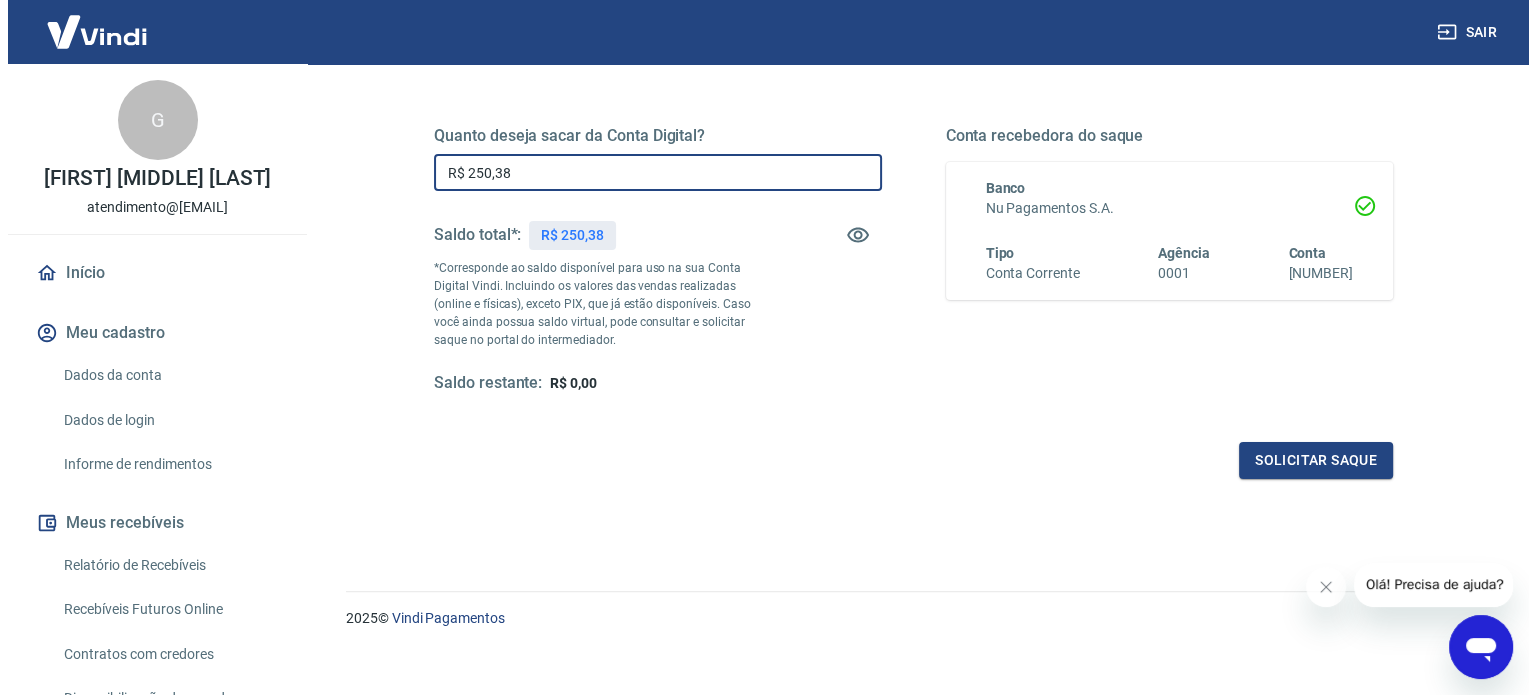 scroll, scrollTop: 292, scrollLeft: 0, axis: vertical 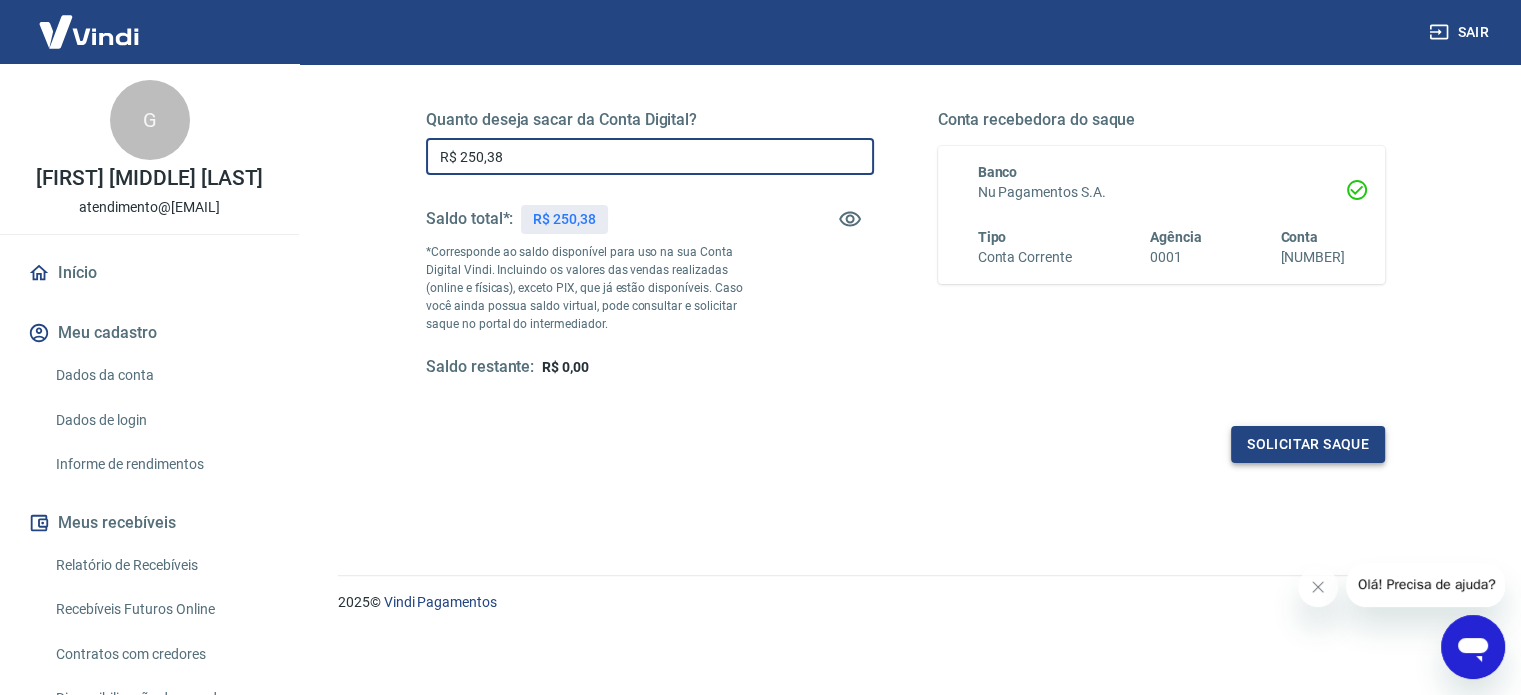type on "R$ 250,38" 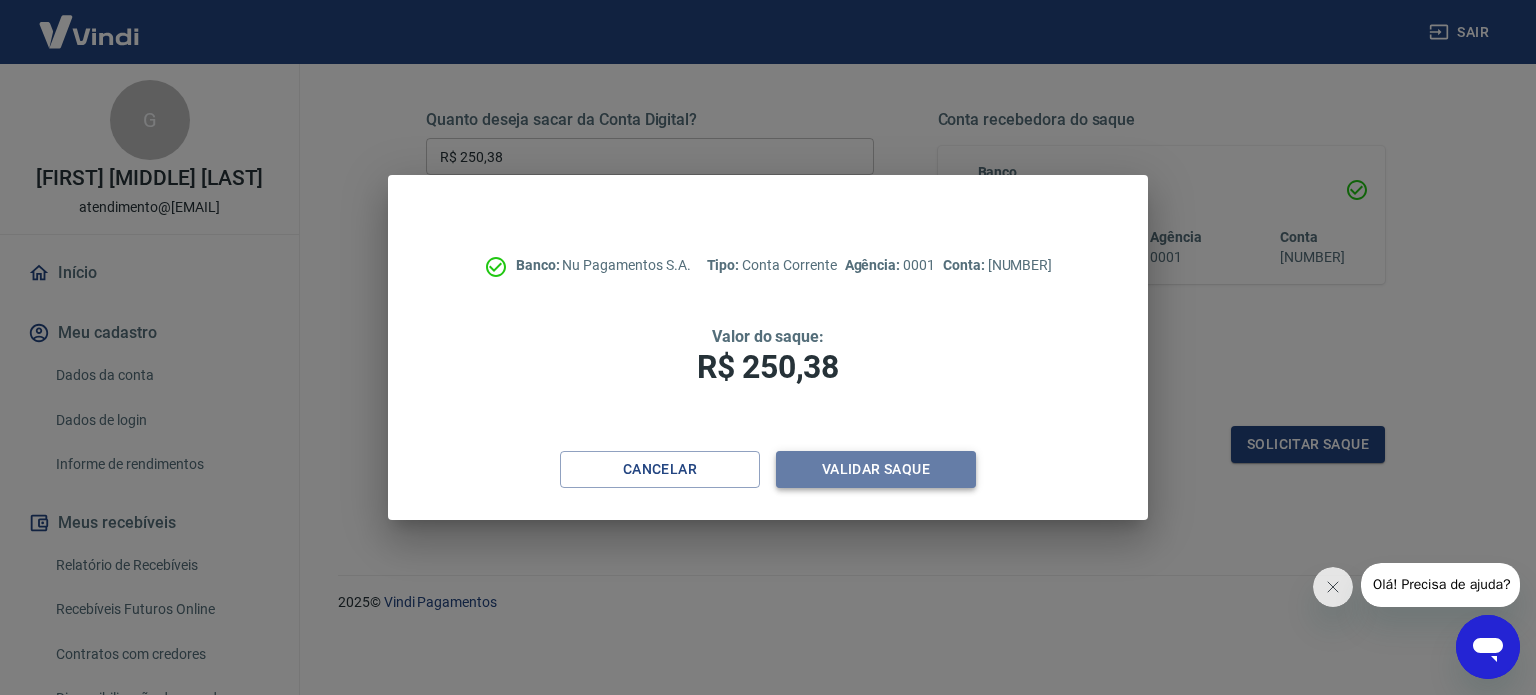 click on "Validar saque" at bounding box center (876, 469) 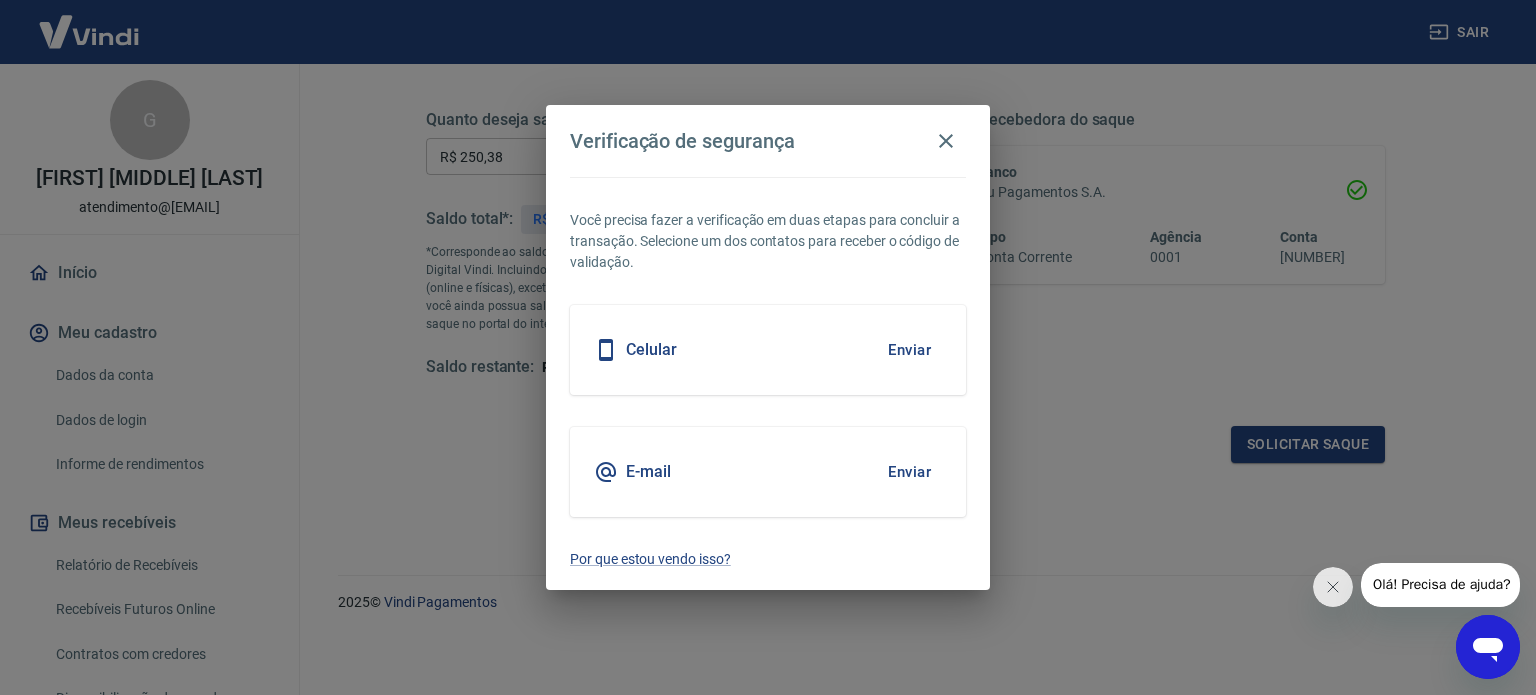 click on "Enviar" at bounding box center (909, 350) 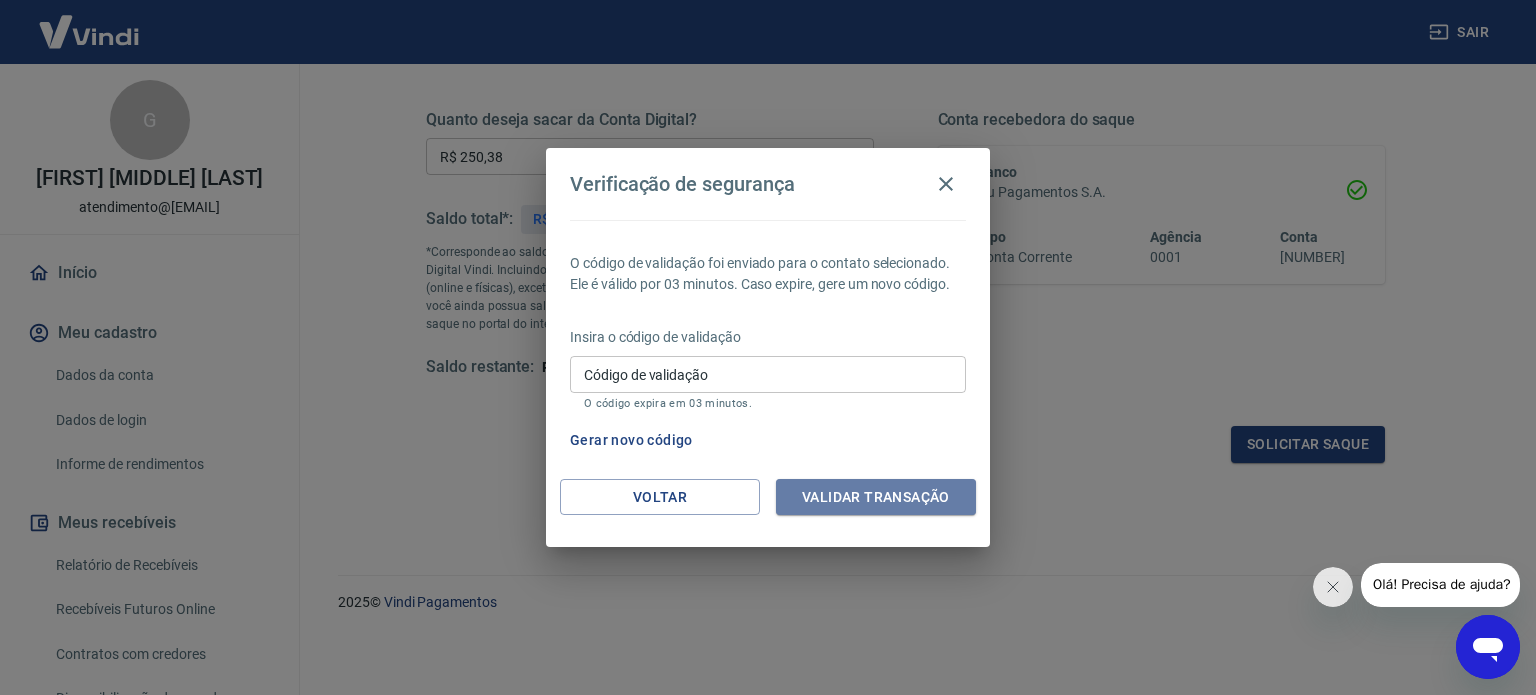 click on "Validar transação" at bounding box center (876, 497) 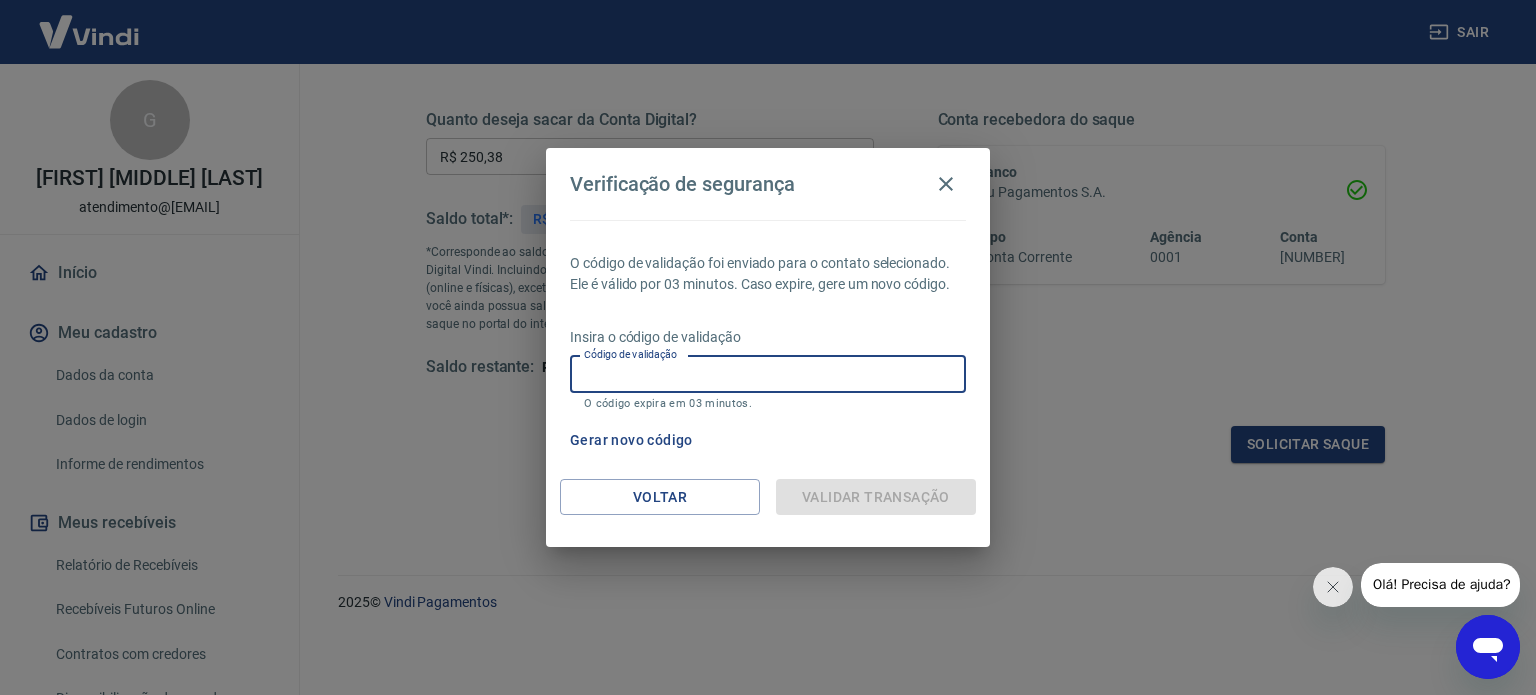 click on "Código de validação" at bounding box center [768, 374] 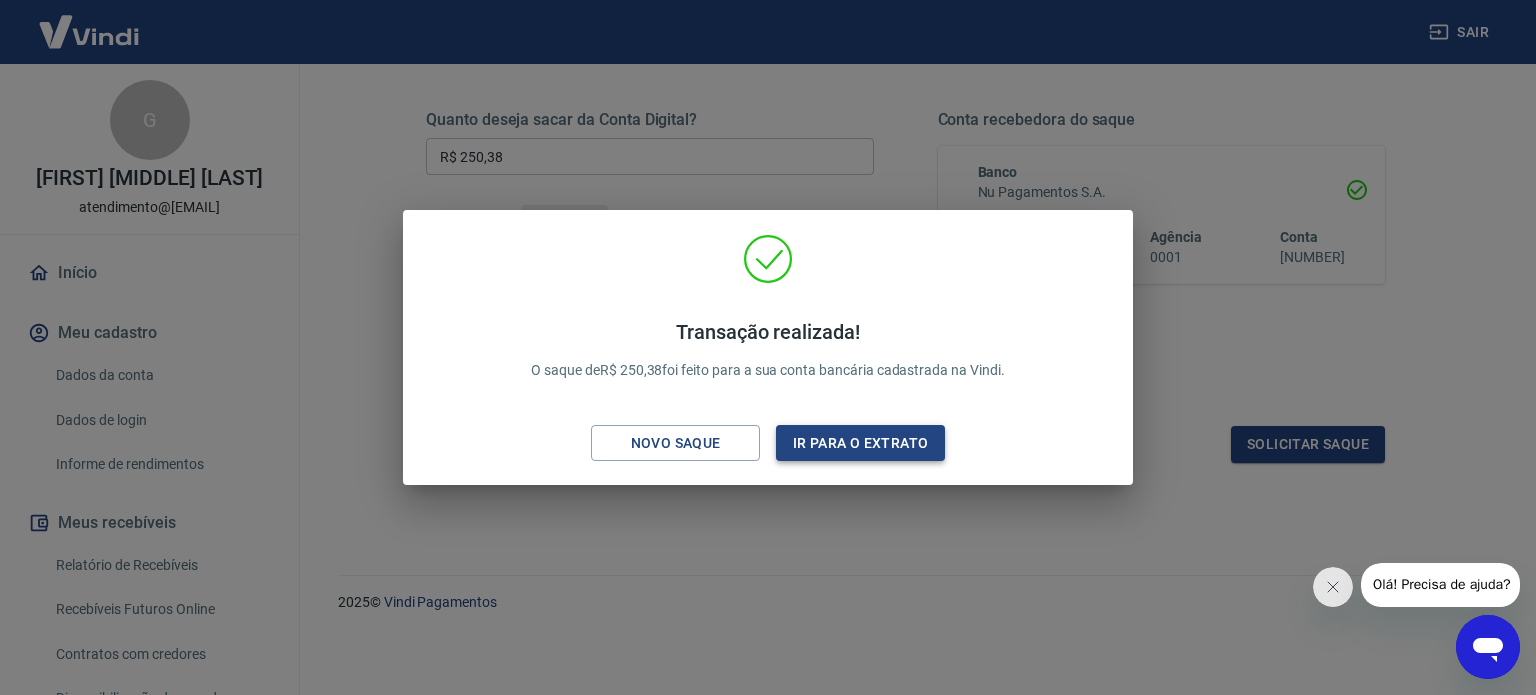 click on "Ir para o extrato" at bounding box center (860, 443) 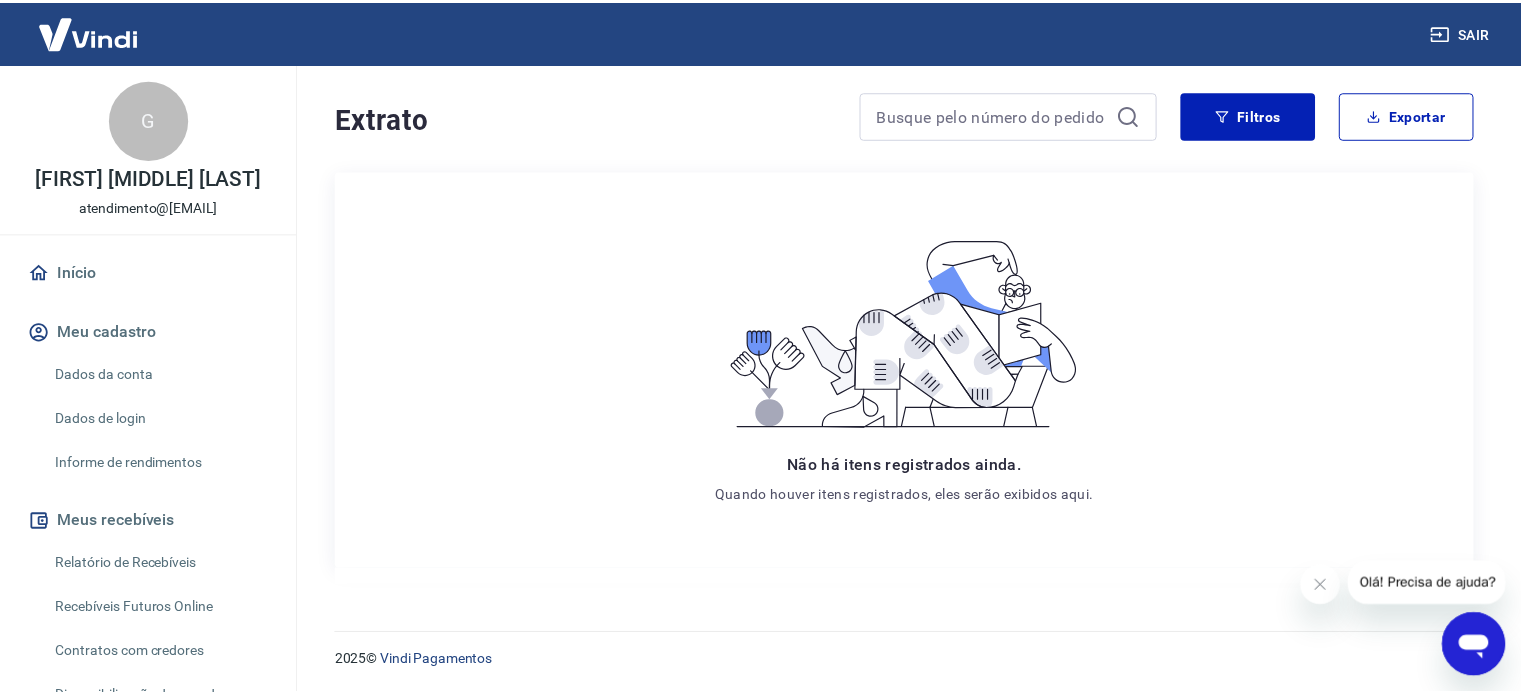 scroll, scrollTop: 0, scrollLeft: 0, axis: both 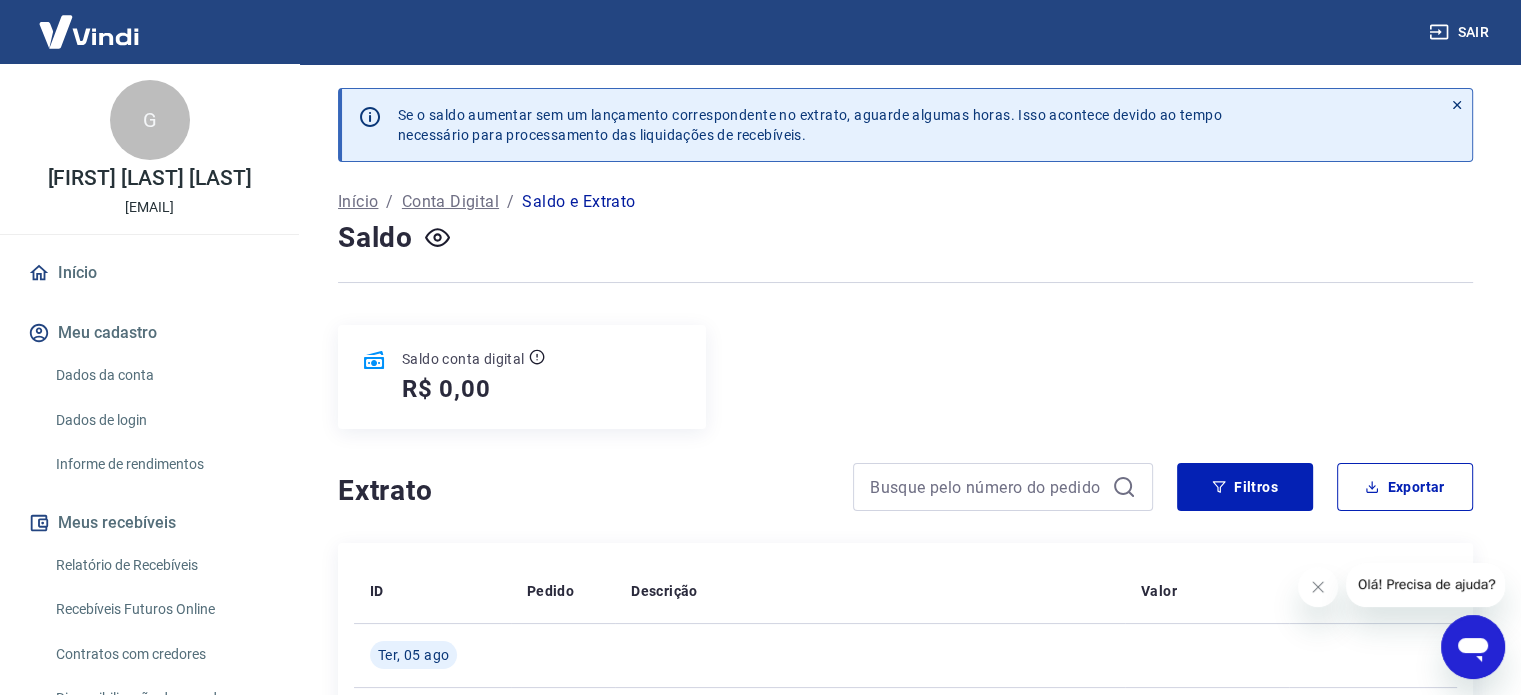 click on "Início" at bounding box center [149, 273] 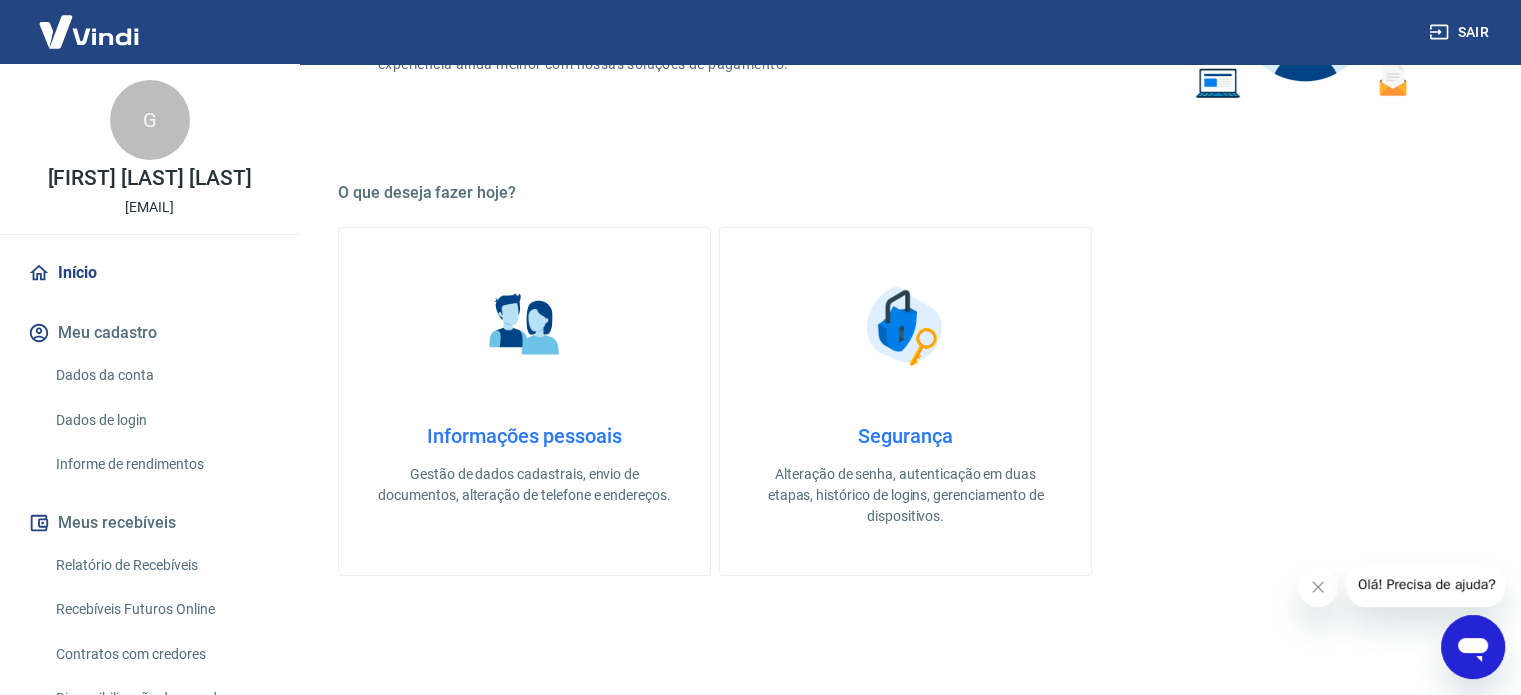 scroll, scrollTop: 300, scrollLeft: 0, axis: vertical 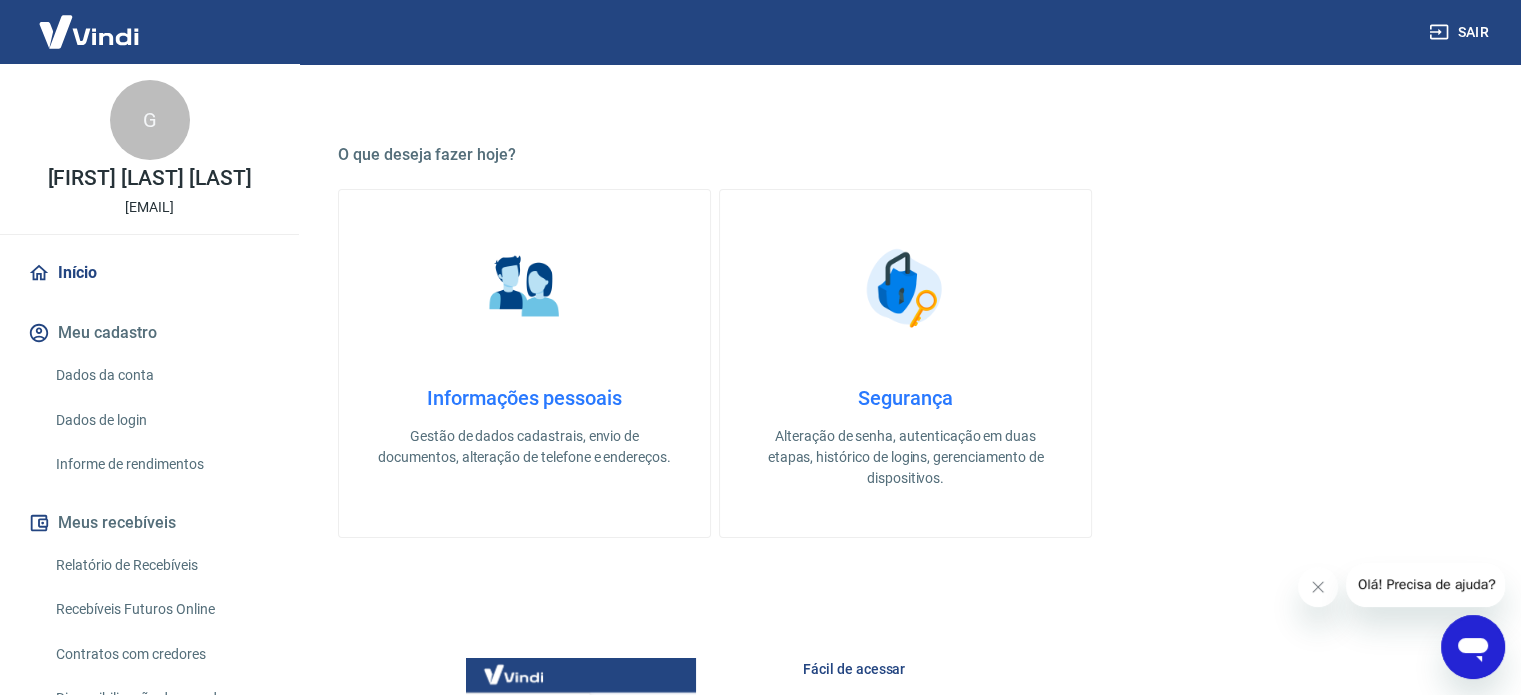 click on "Início" at bounding box center (149, 273) 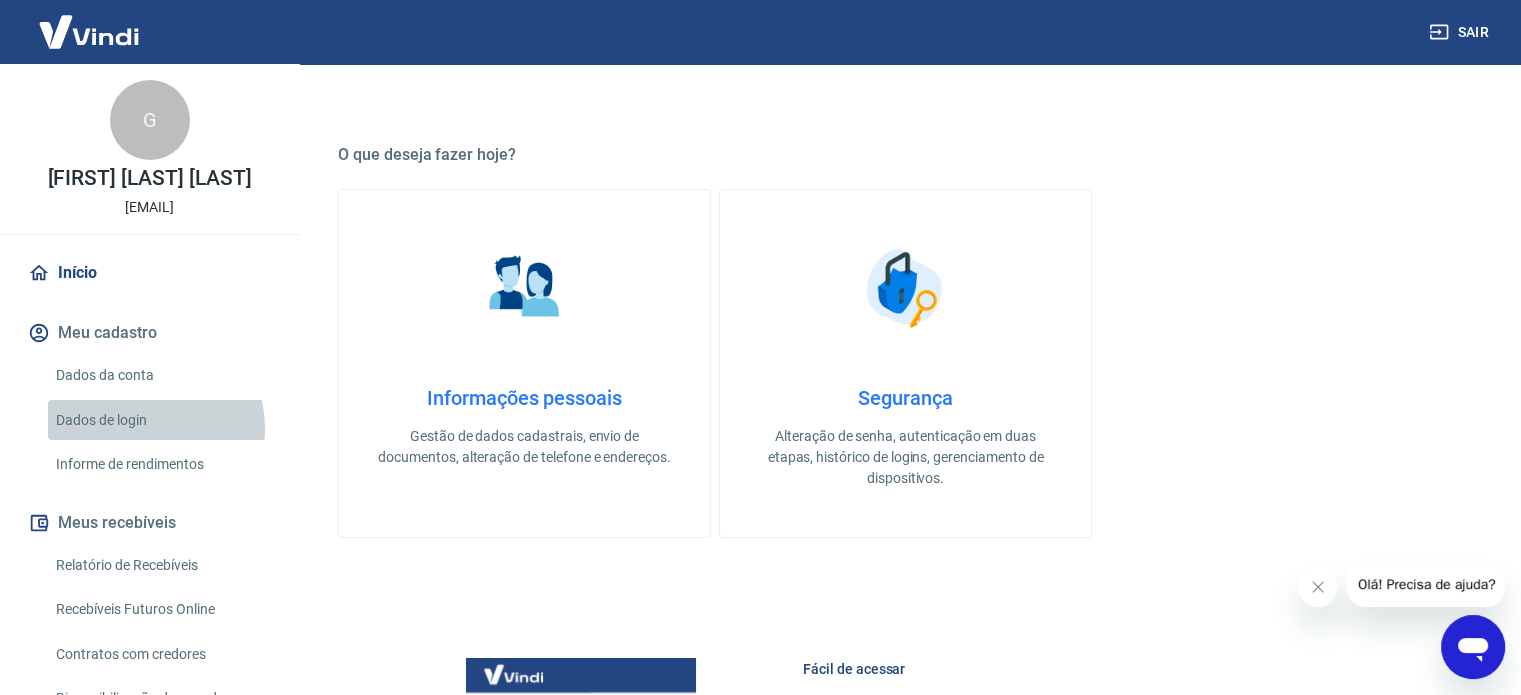 click on "Dados de login" at bounding box center [161, 420] 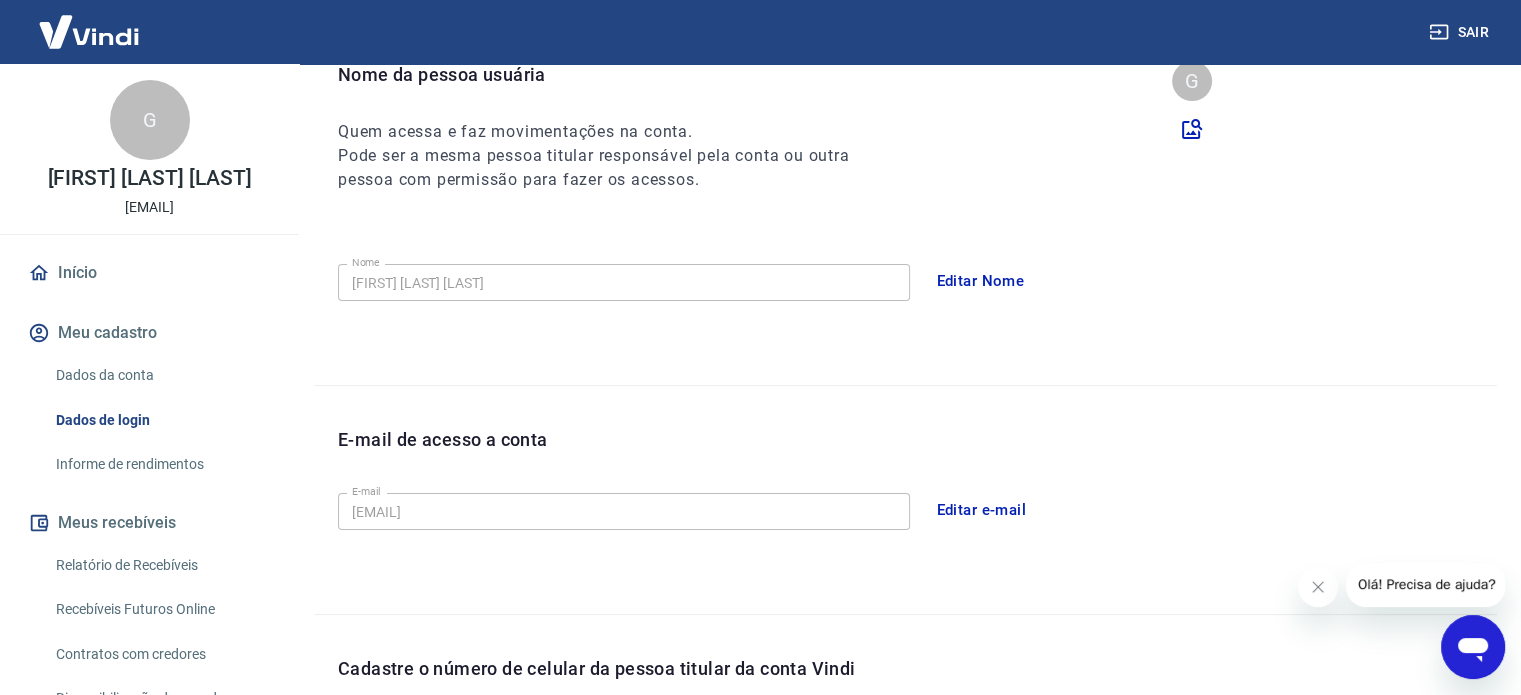 scroll, scrollTop: 0, scrollLeft: 0, axis: both 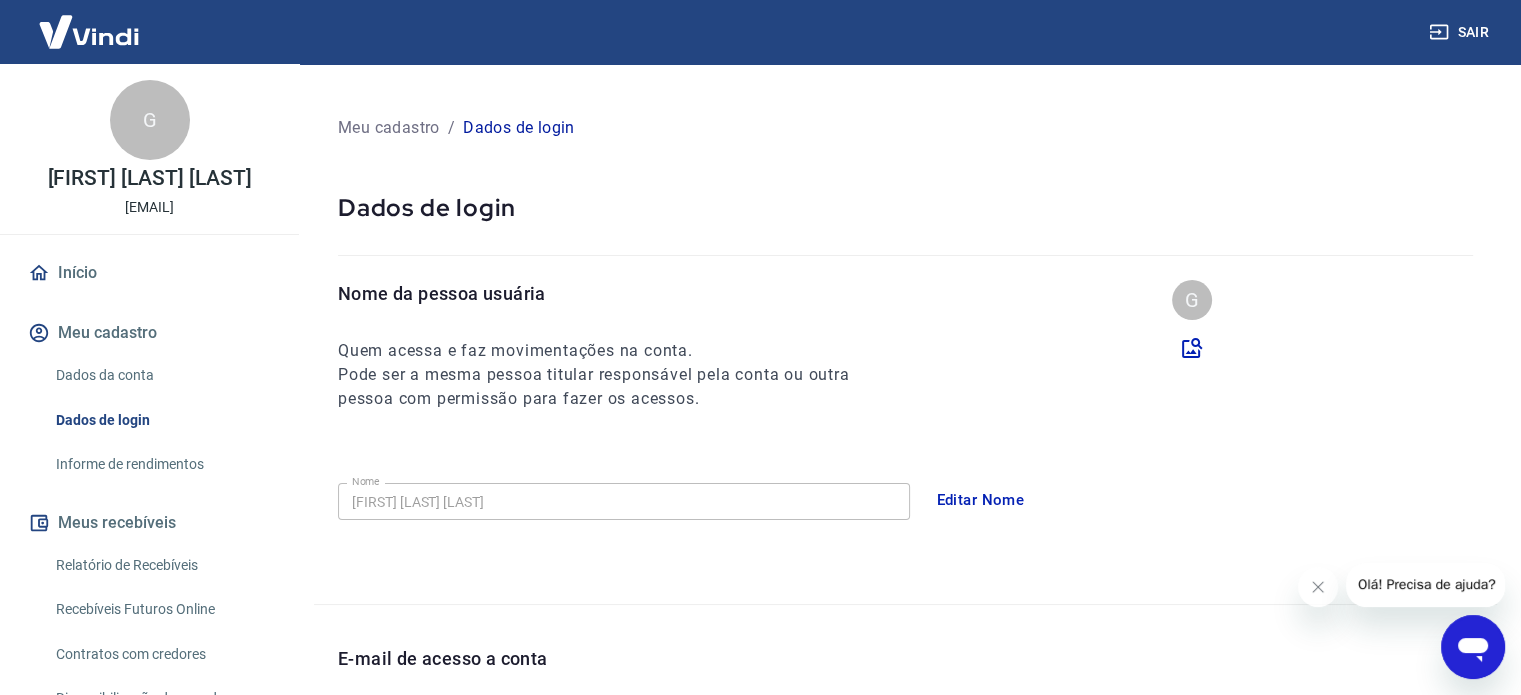 click on "G" at bounding box center [150, 120] 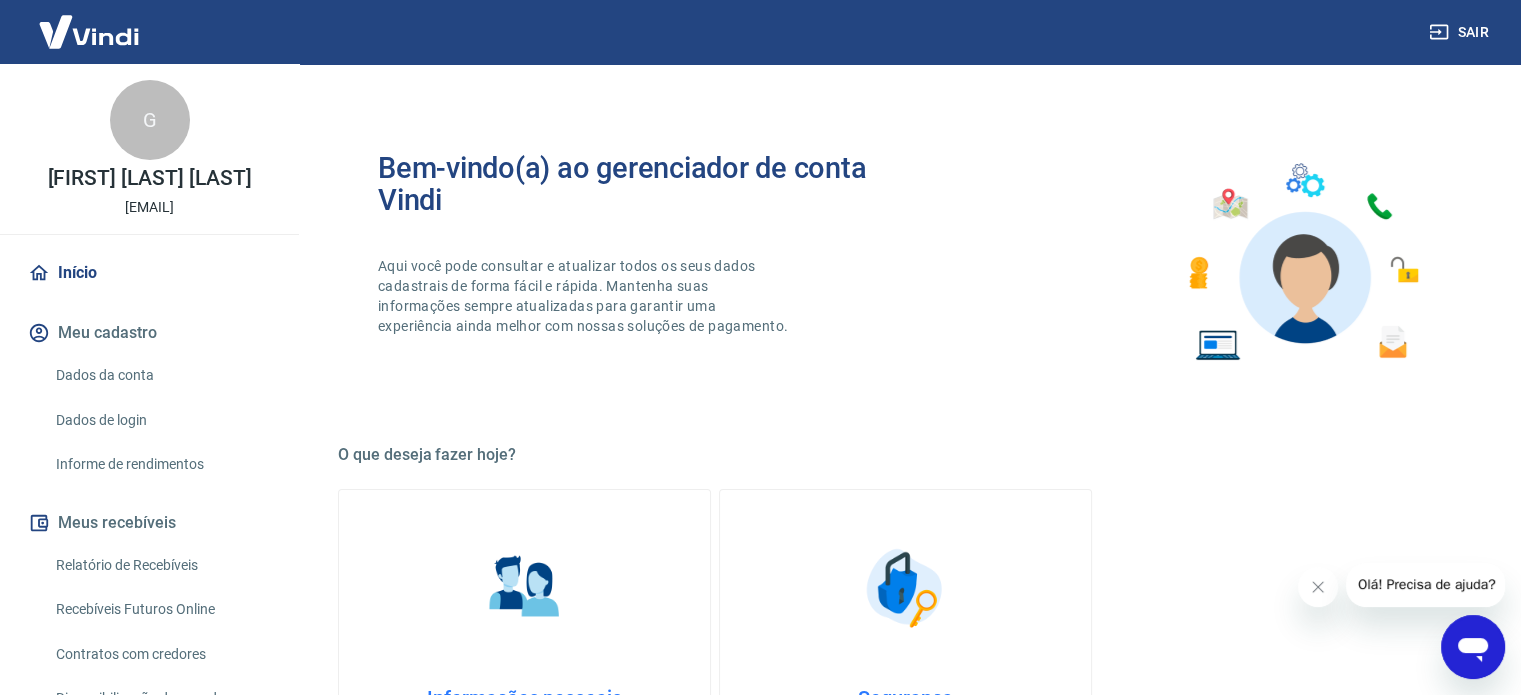 click at bounding box center [89, 31] 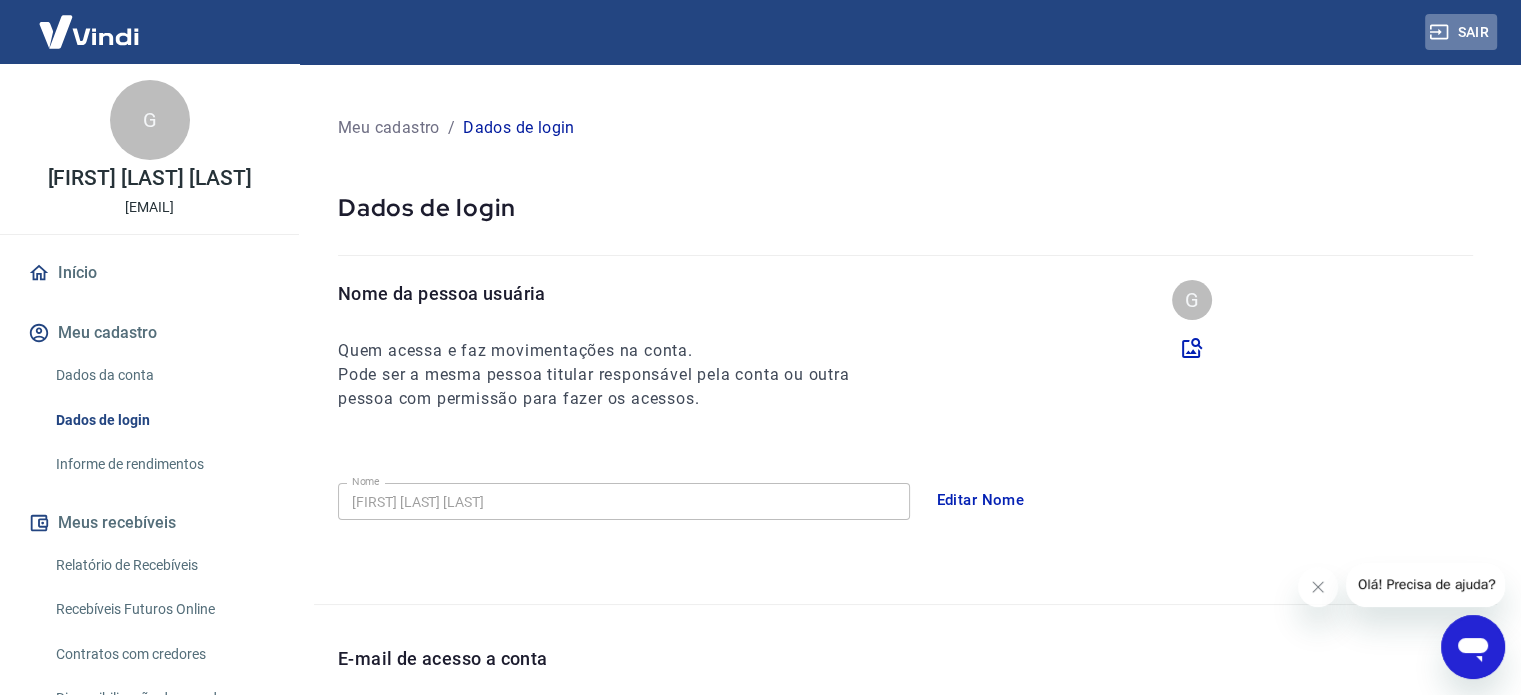 click on "Sair" at bounding box center (1461, 32) 